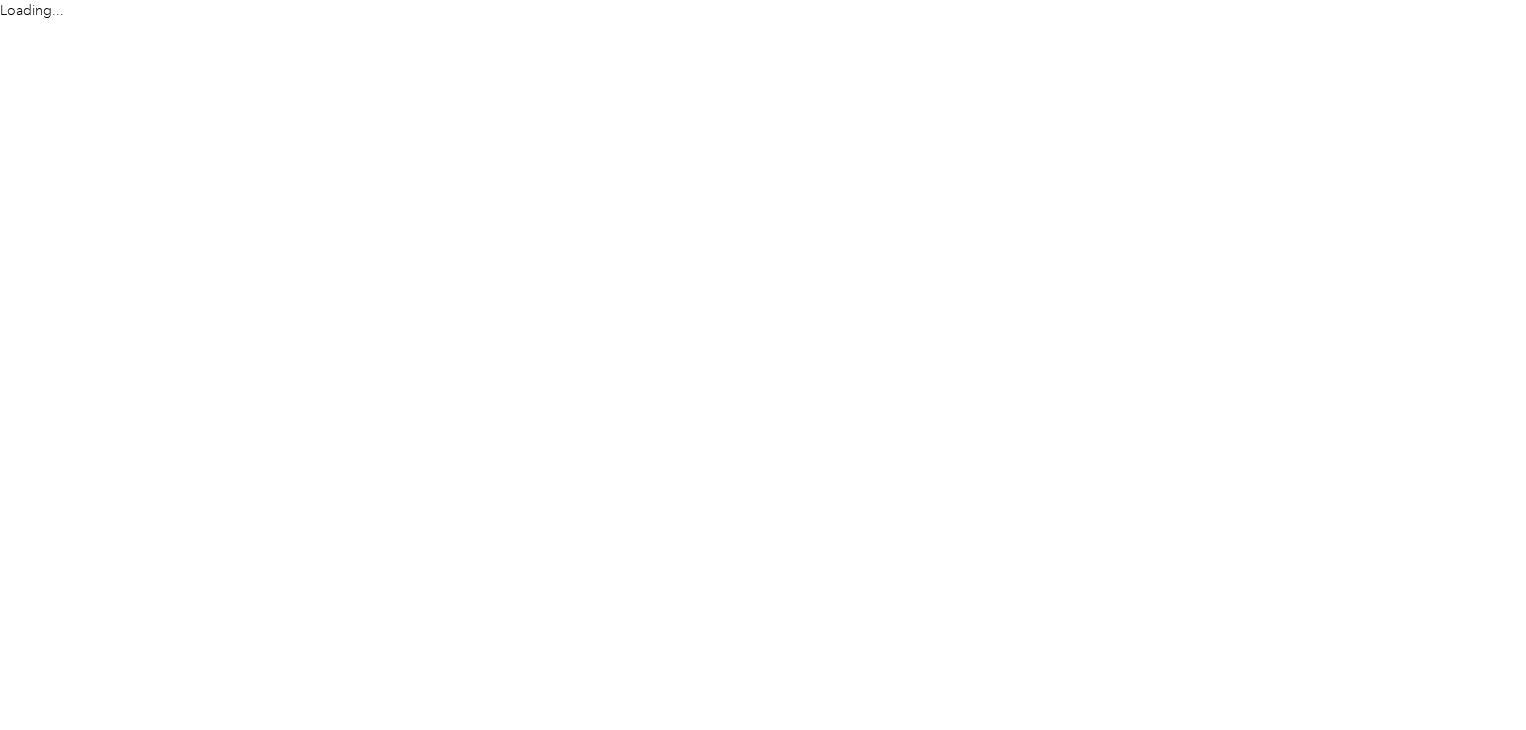 scroll, scrollTop: 0, scrollLeft: 0, axis: both 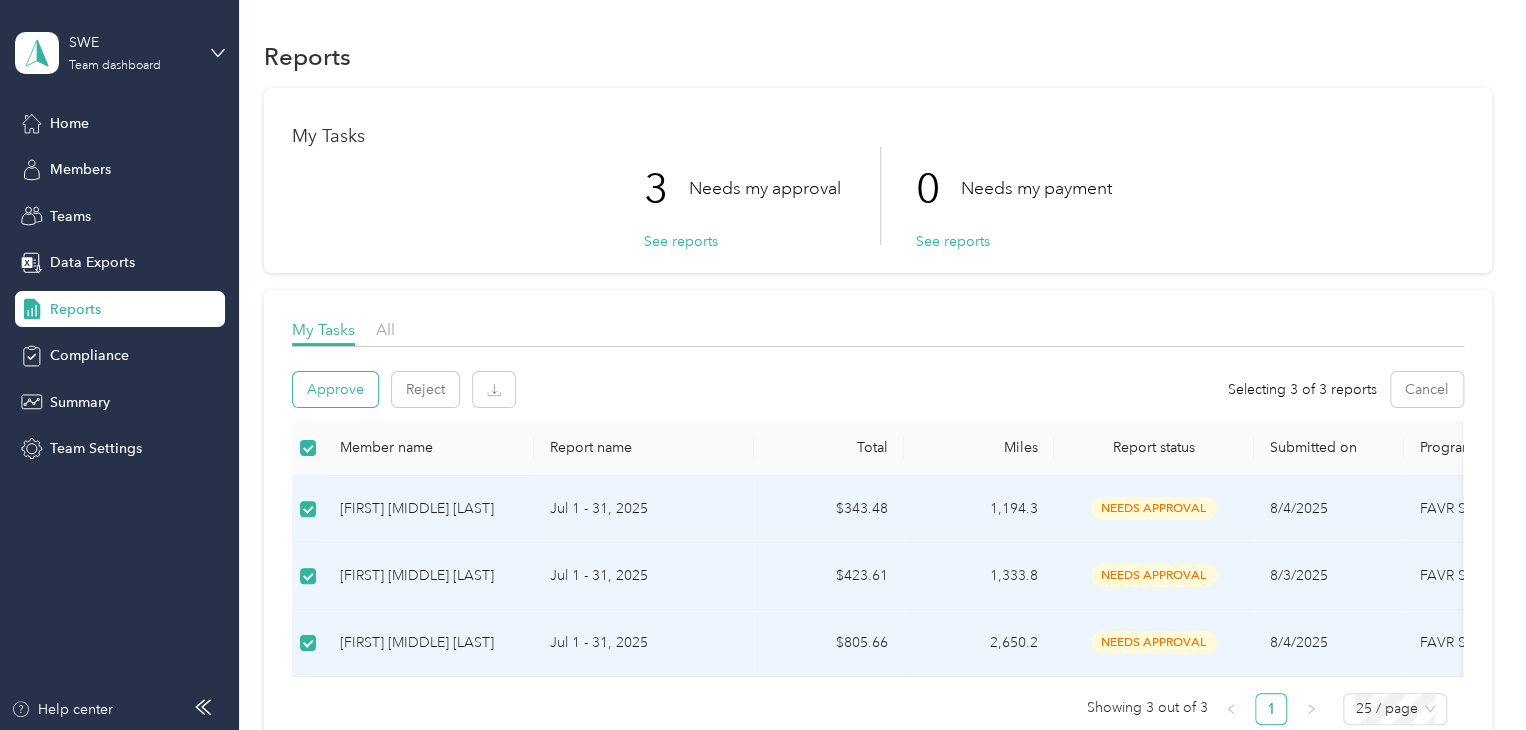 click on "Approve" at bounding box center (335, 389) 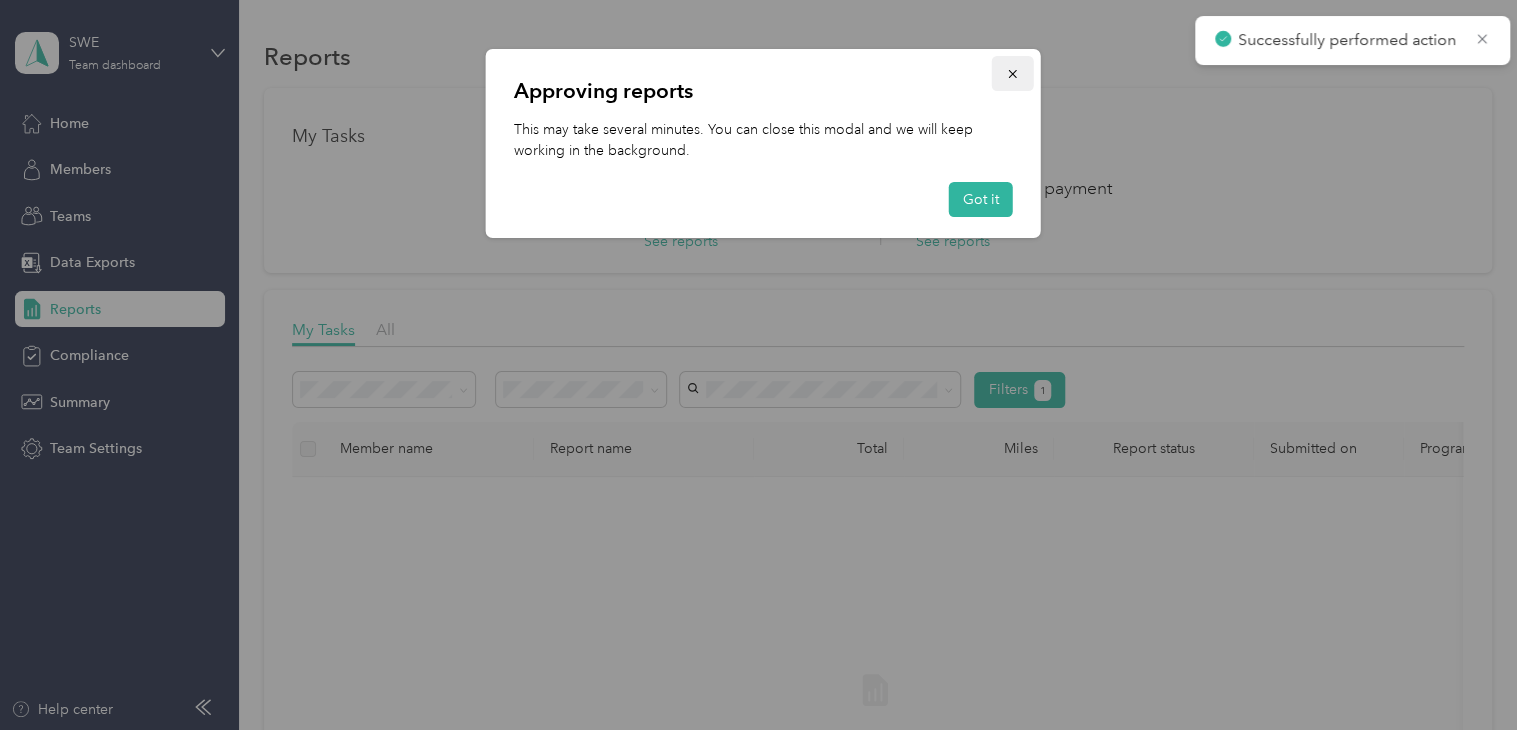click 